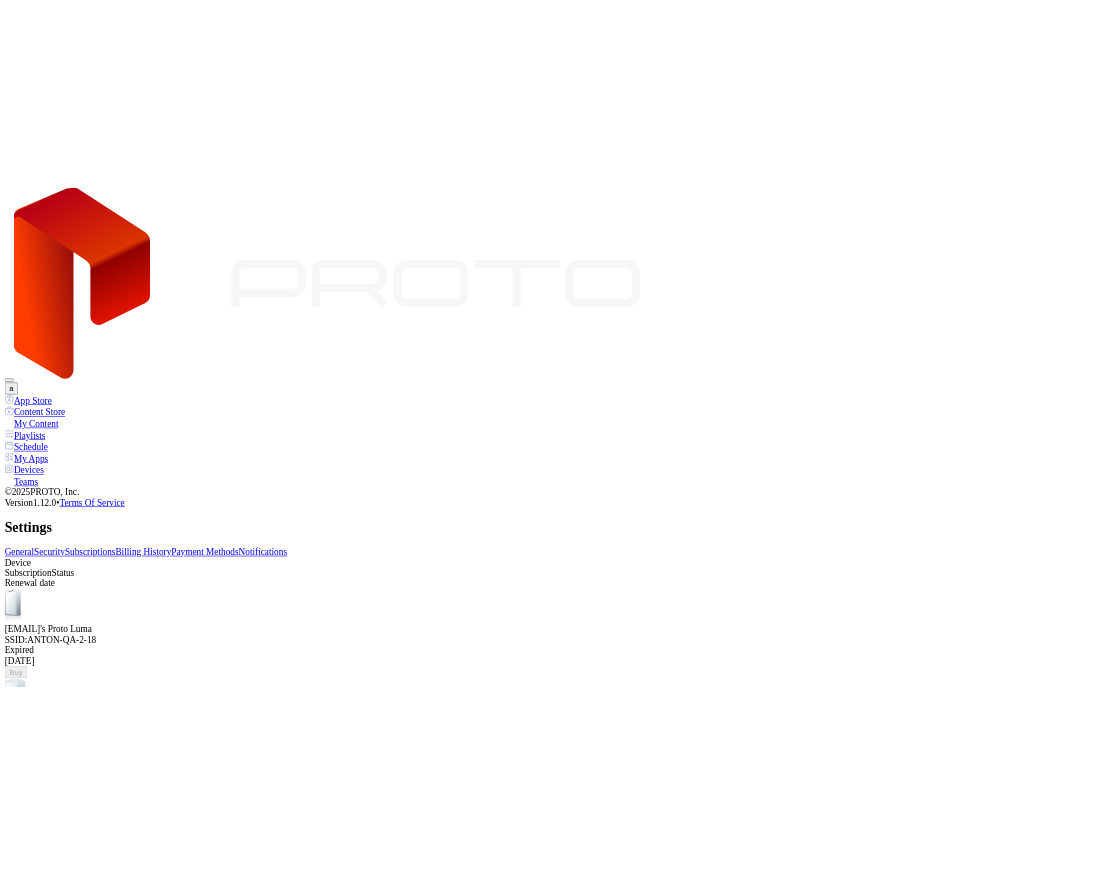 scroll, scrollTop: 0, scrollLeft: 0, axis: both 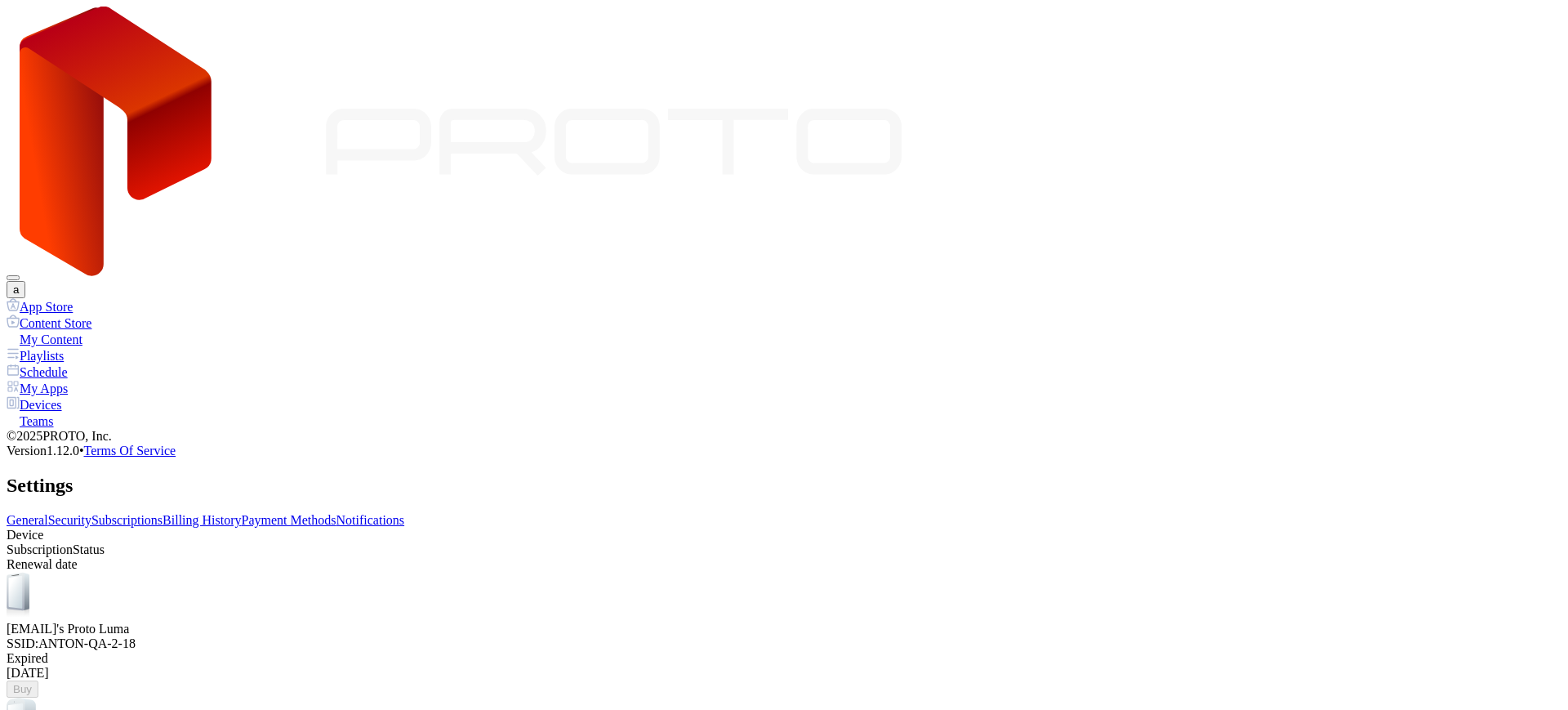 click on "Devices" at bounding box center (784, 404) 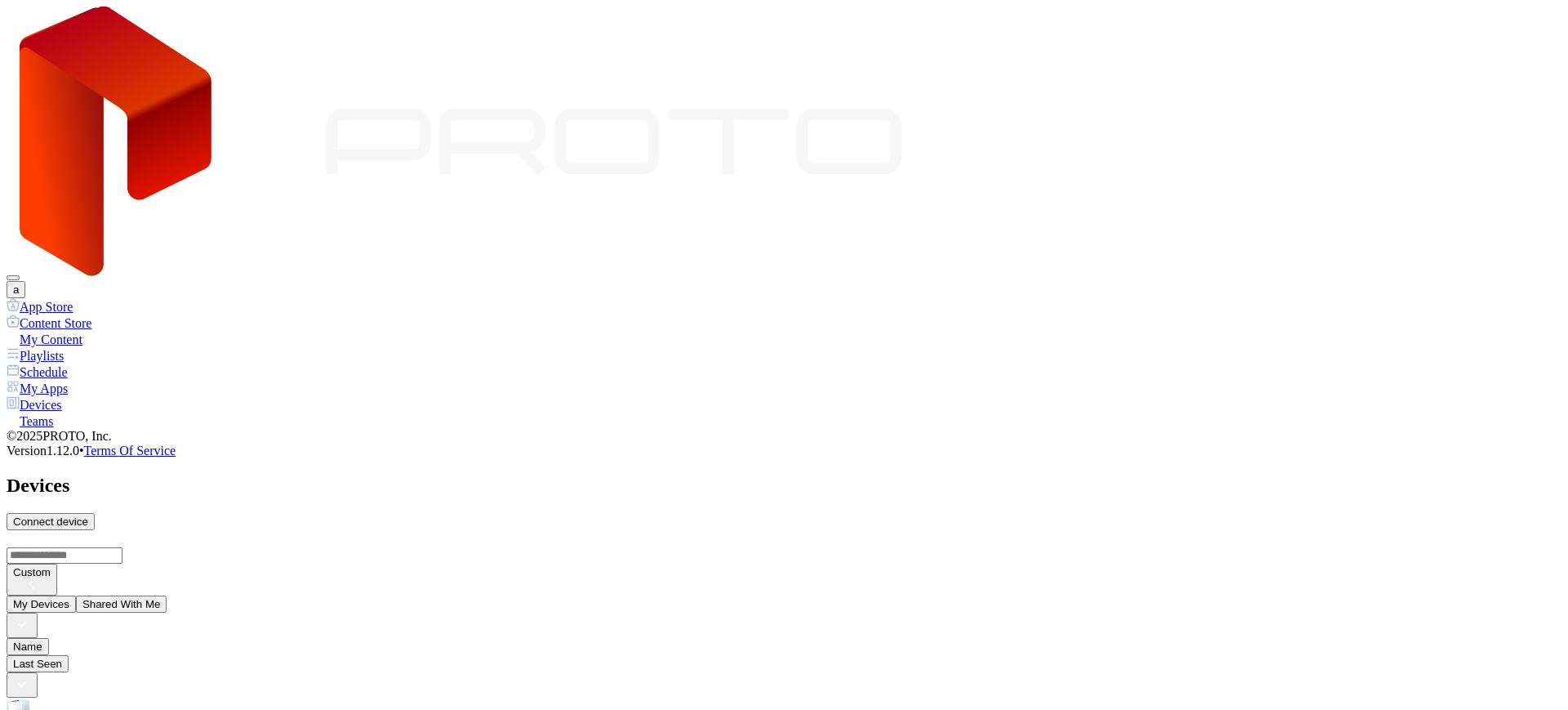 click on "[EMAIL]'s Proto Luma SID:  ANTON-QA-2-18" at bounding box center [784, 737] 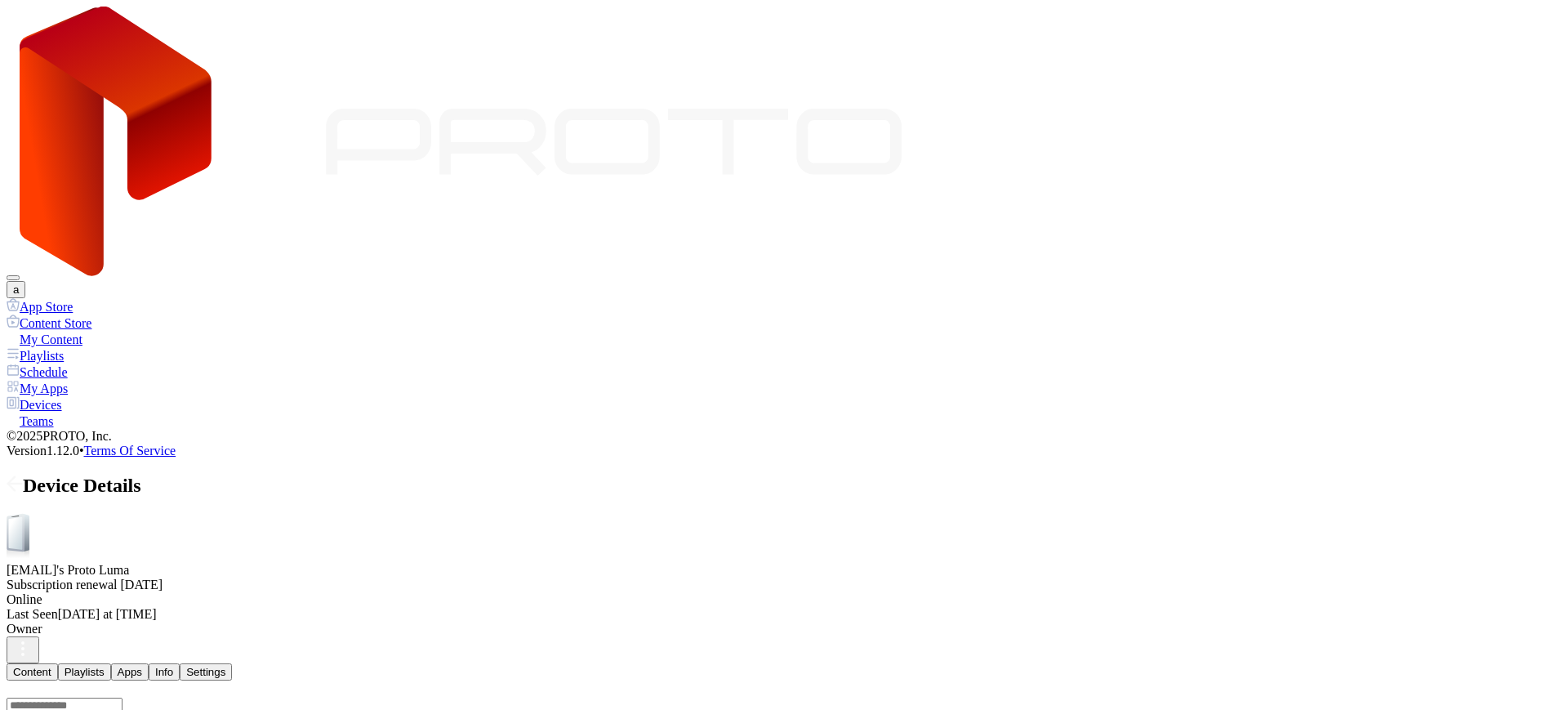 click on "Settings" at bounding box center (164, 672) 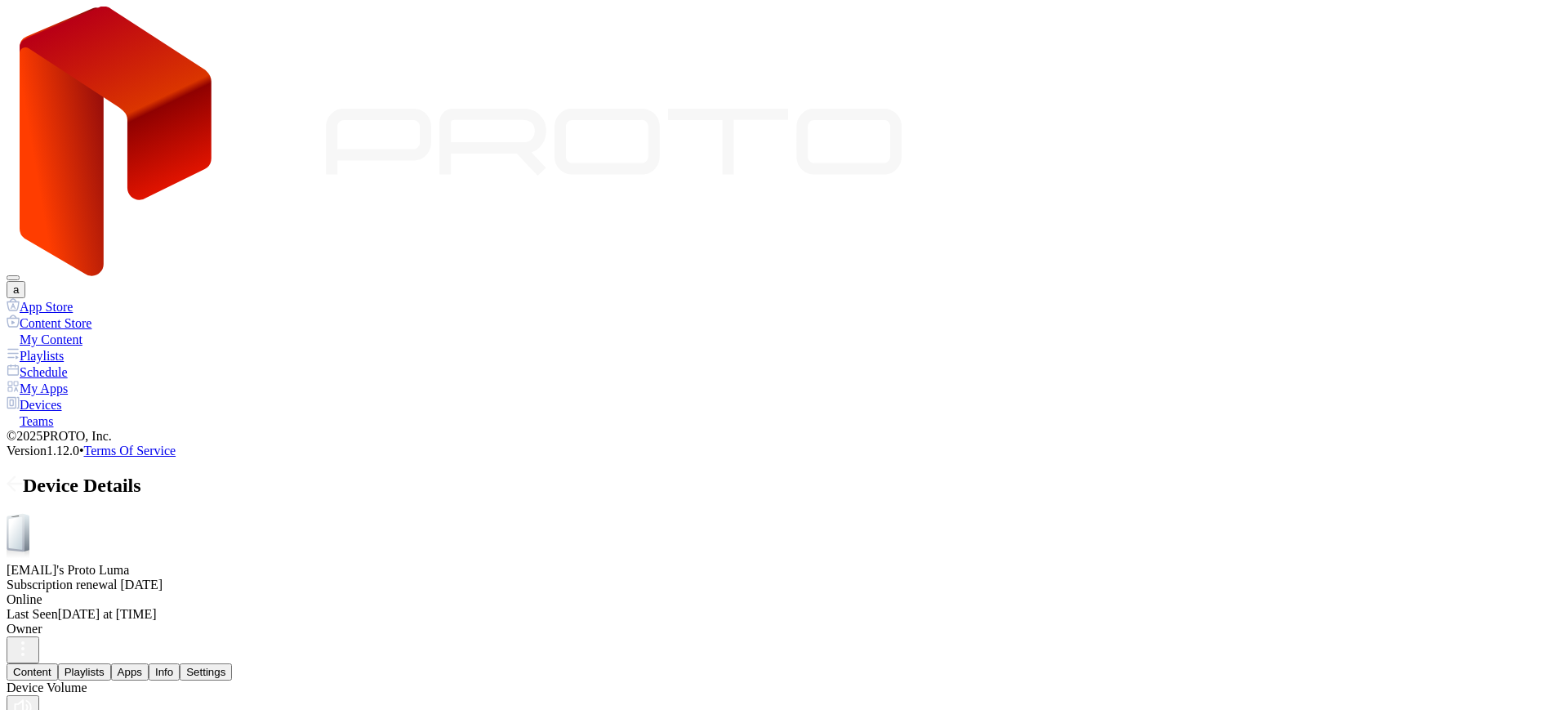 click at bounding box center (784, 708) 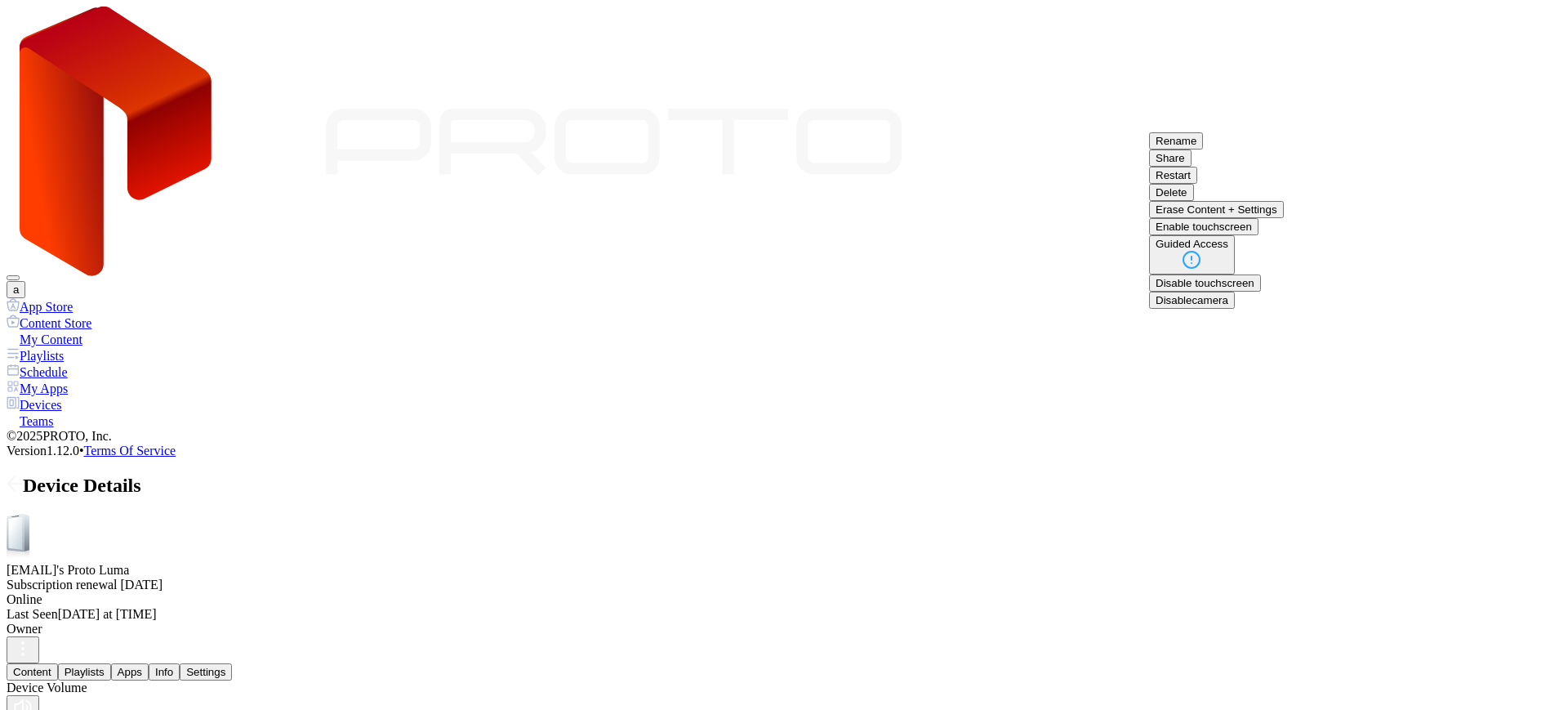 click on "Restart" at bounding box center (1176, 141) 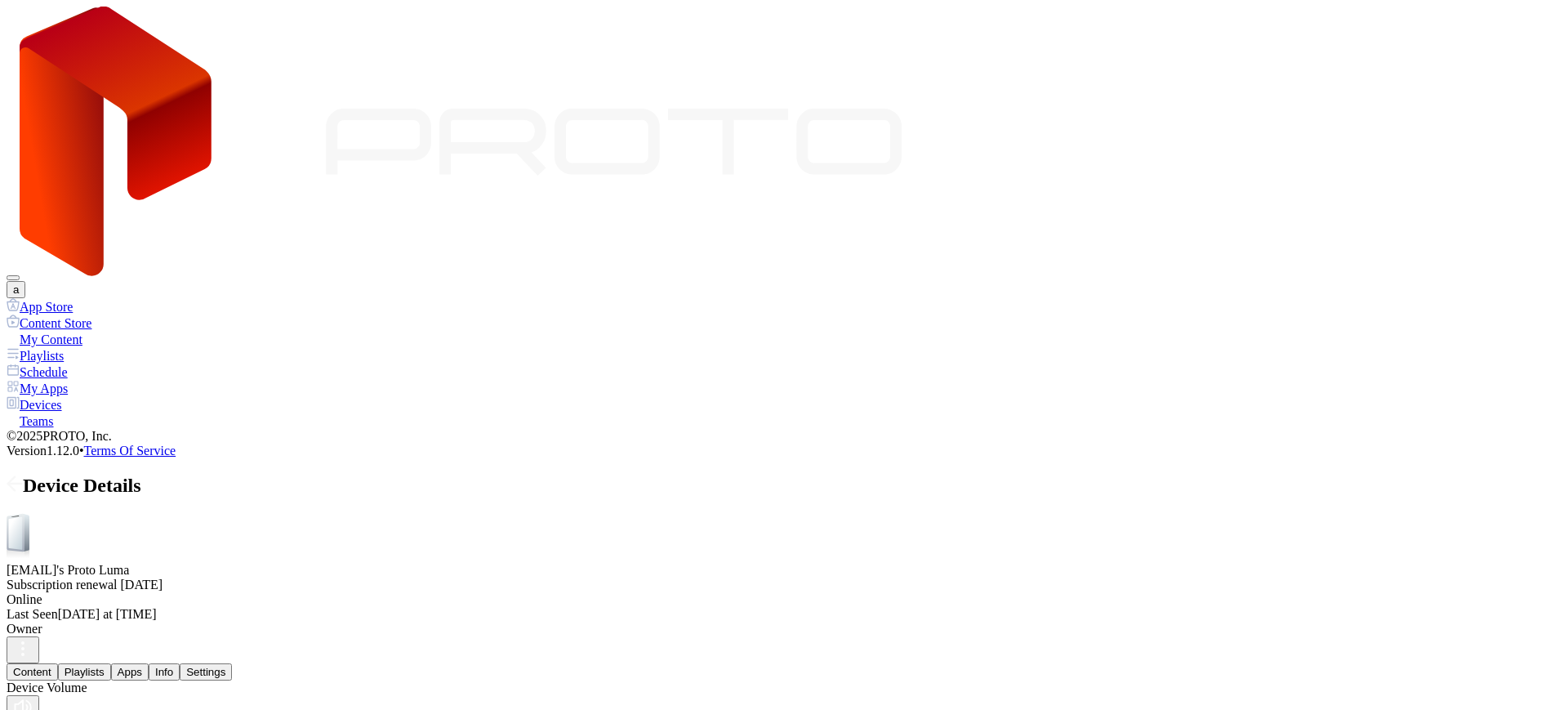 click on "Restart" at bounding box center (30, 940) 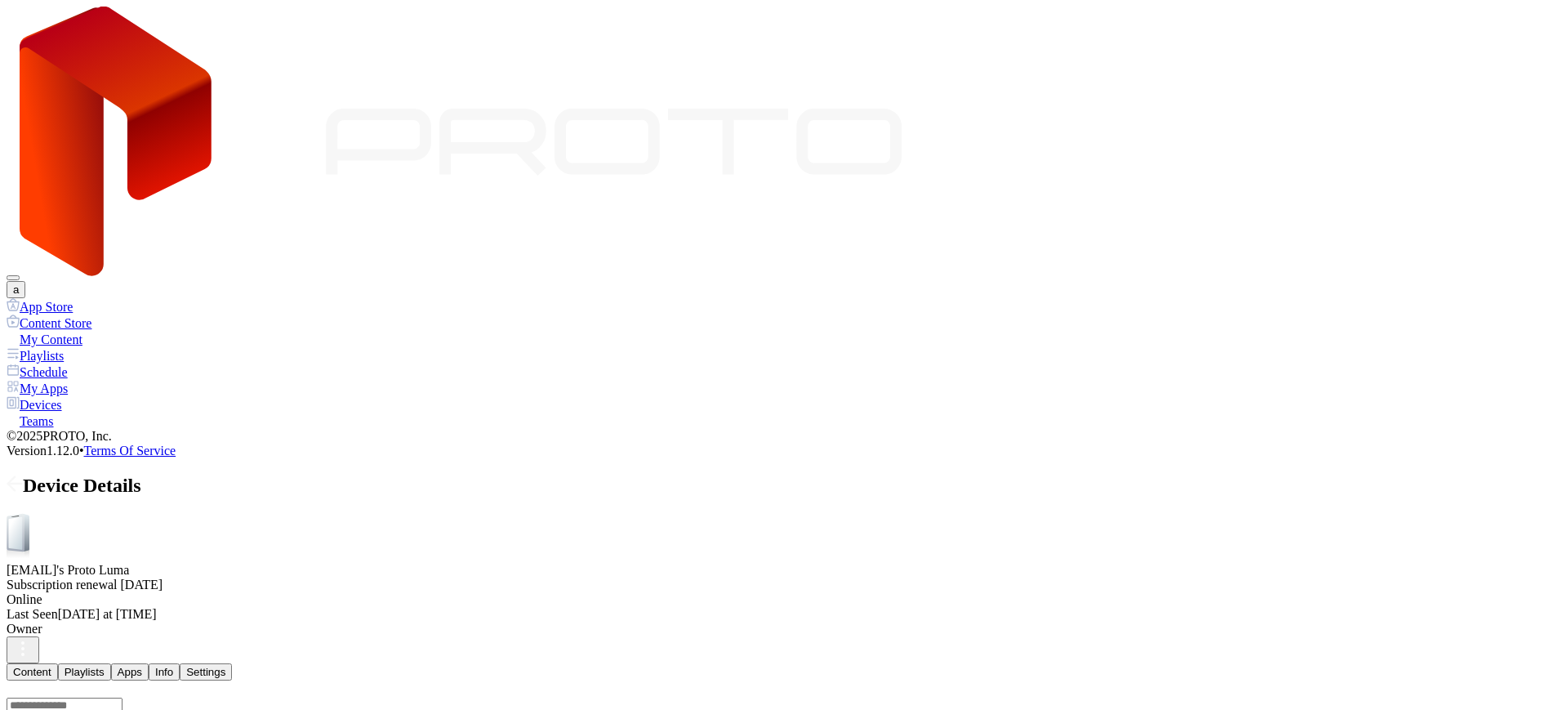 click at bounding box center (13, 850) 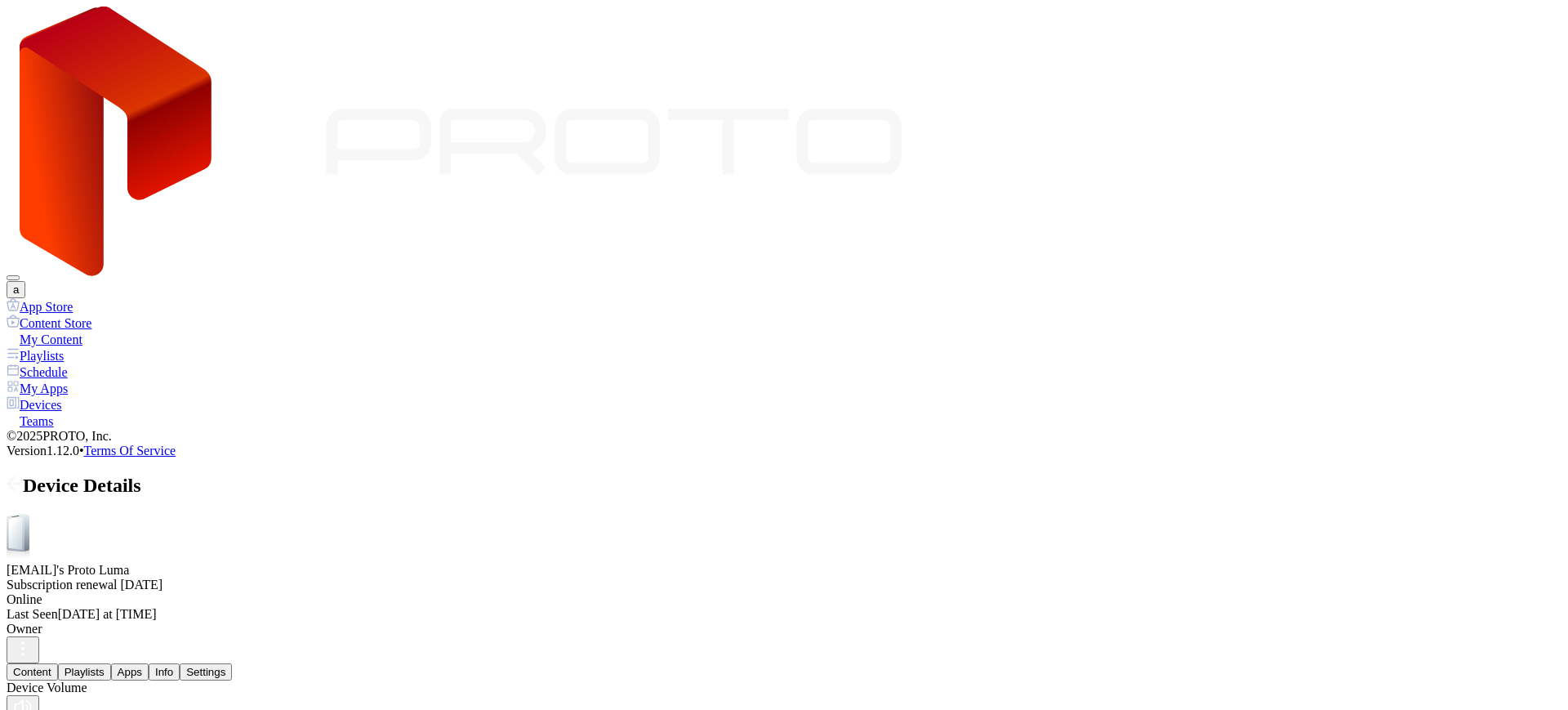 click at bounding box center (95, 695) 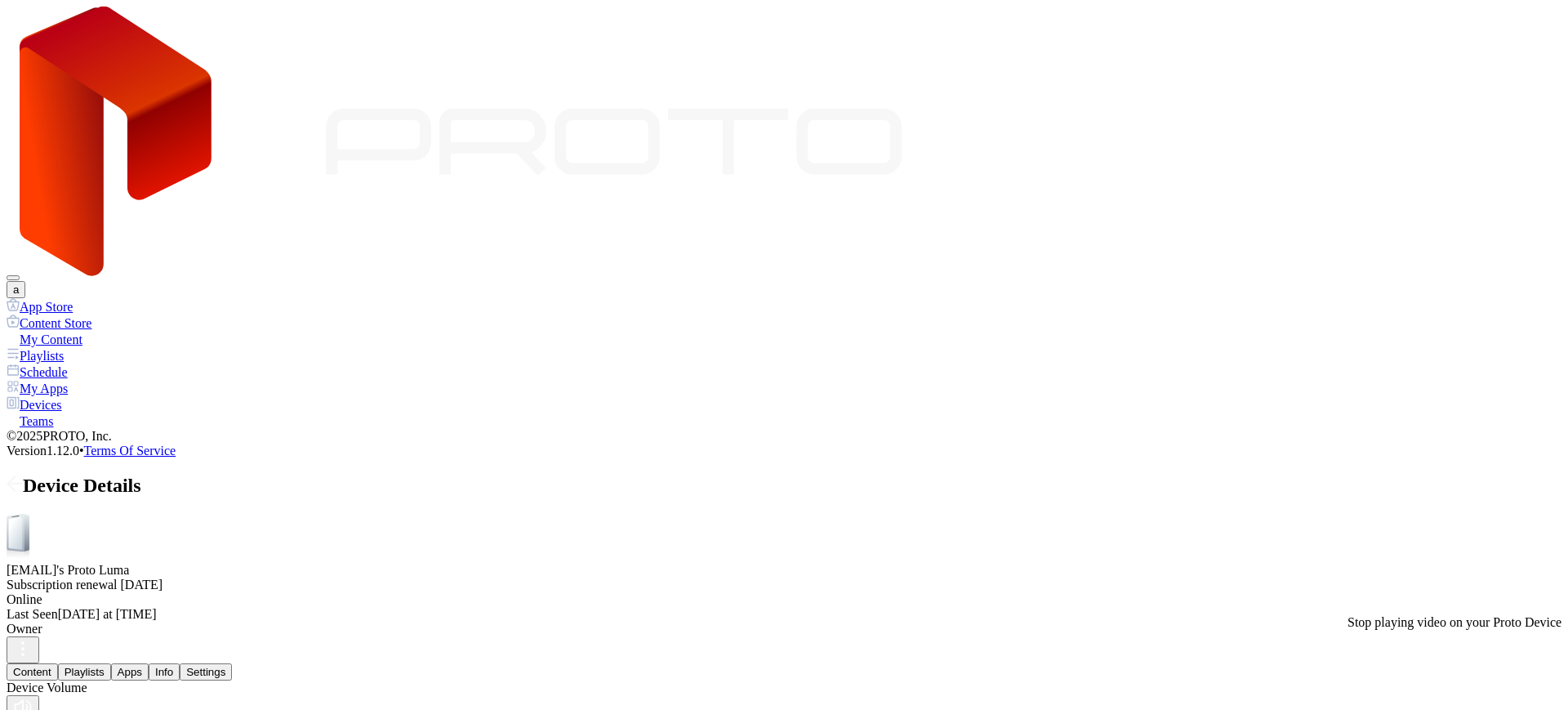 click at bounding box center [23, 1047] 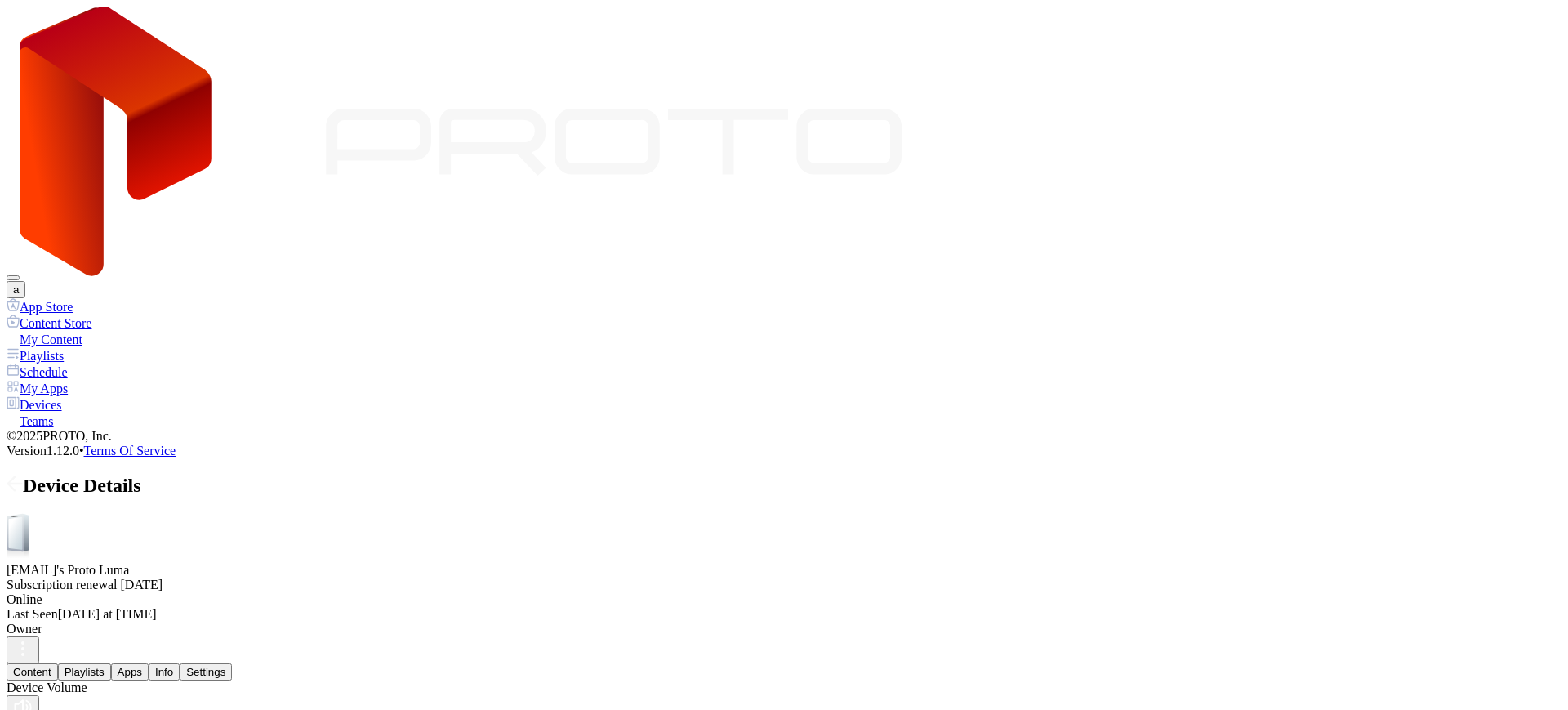 click on "Device Volume Device Touchscreen Enabled Camera  Enabled Device Camera PIN  Disabled Device PIN" at bounding box center (784, 769) 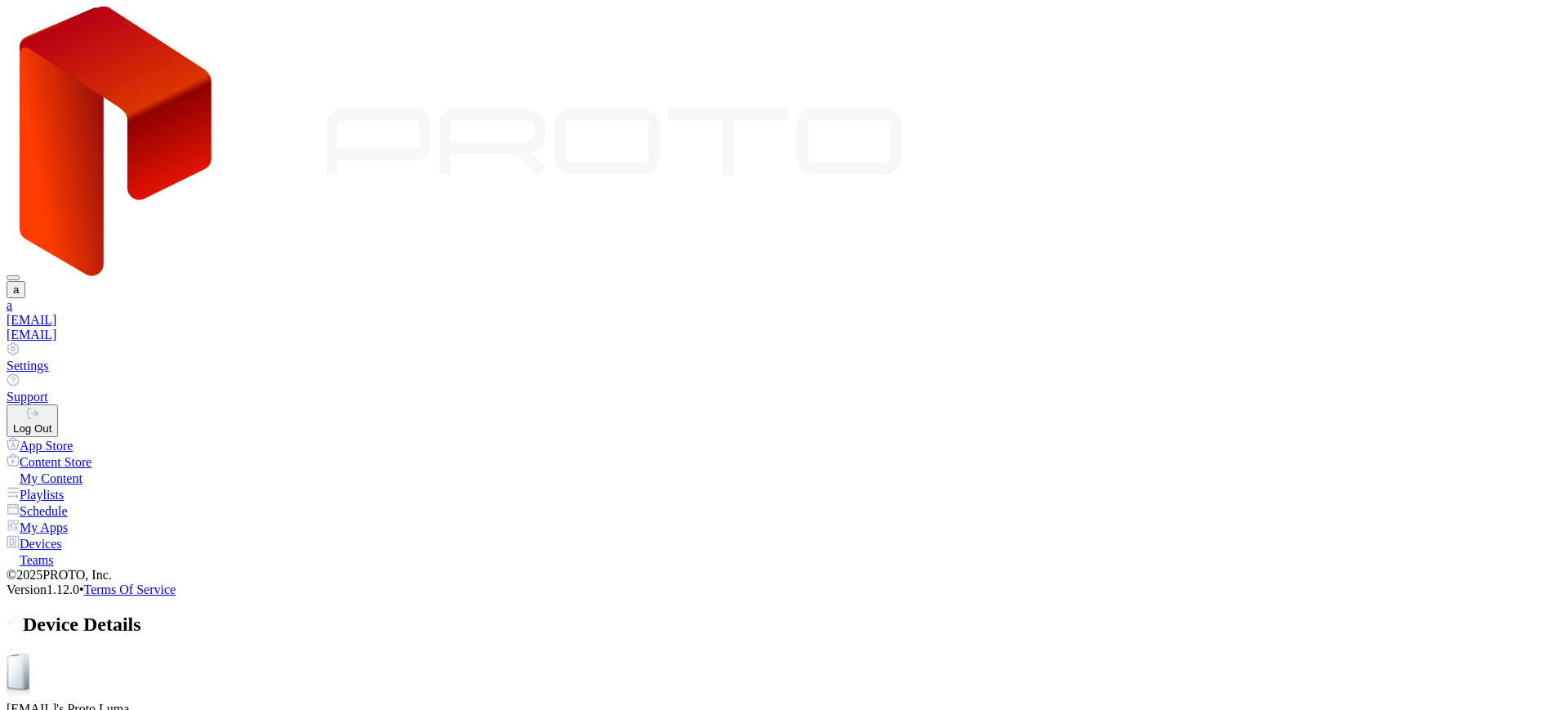 click on "Settings" at bounding box center [784, 328] 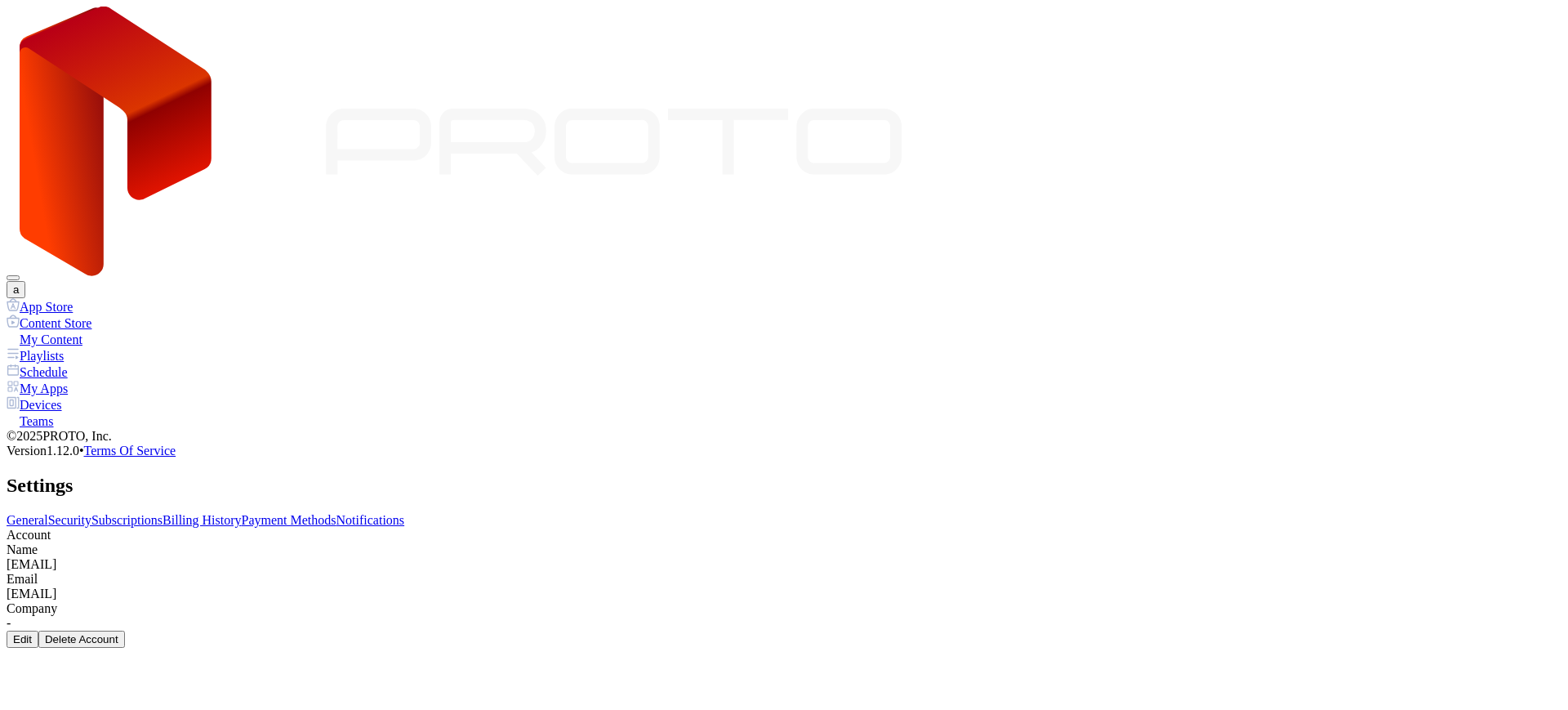 click on "Billing History" at bounding box center (202, 520) 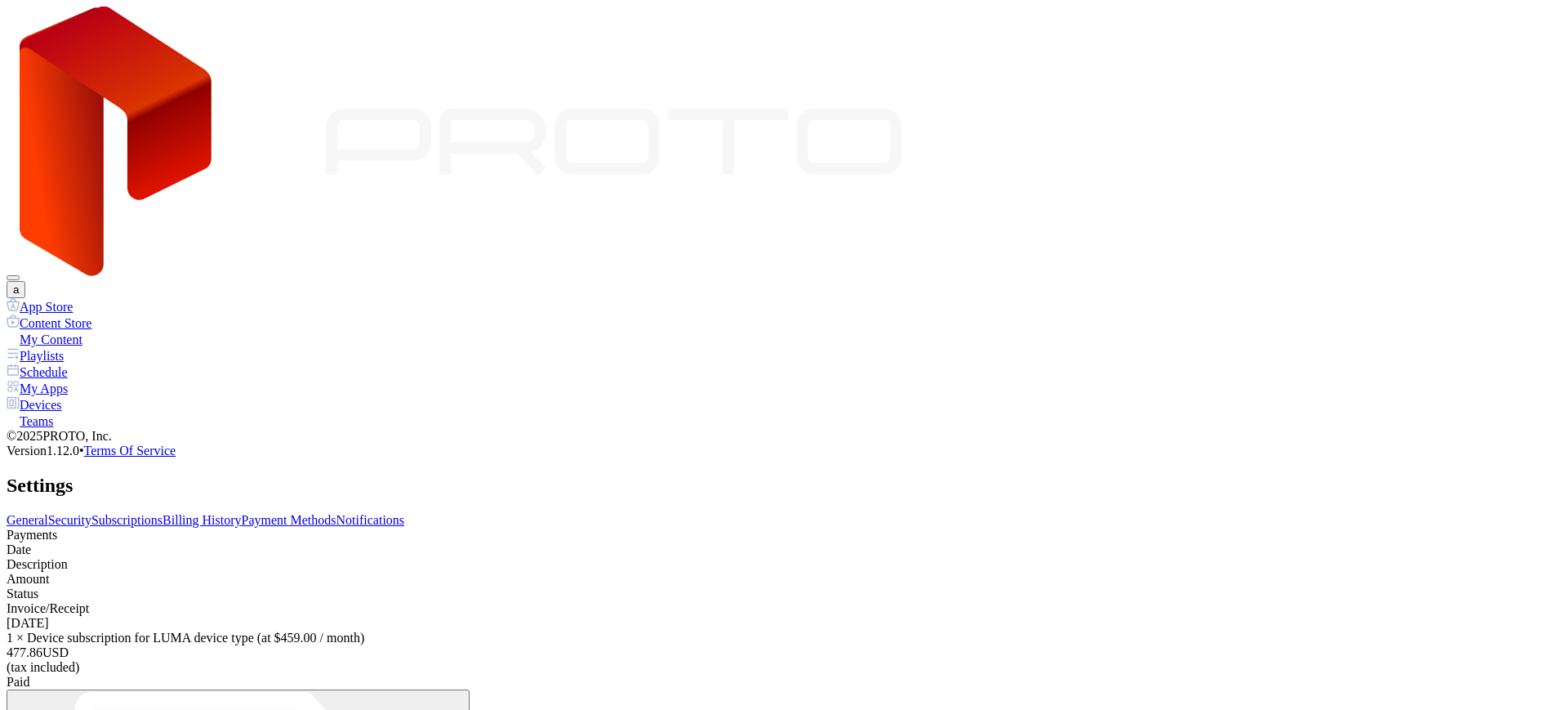 click on "Date Description Amount Status Invoice/Receipt [DATE] 1 × Device subscription for LUMA device type (at $459.00 / month) 477.86  USD  (tax included) Paid Jul 8, 2025 1 × Device subscription for LUMA device type (at $459.00 / month) 477.86  USD  (tax included) Paid" at bounding box center [784, 1110] 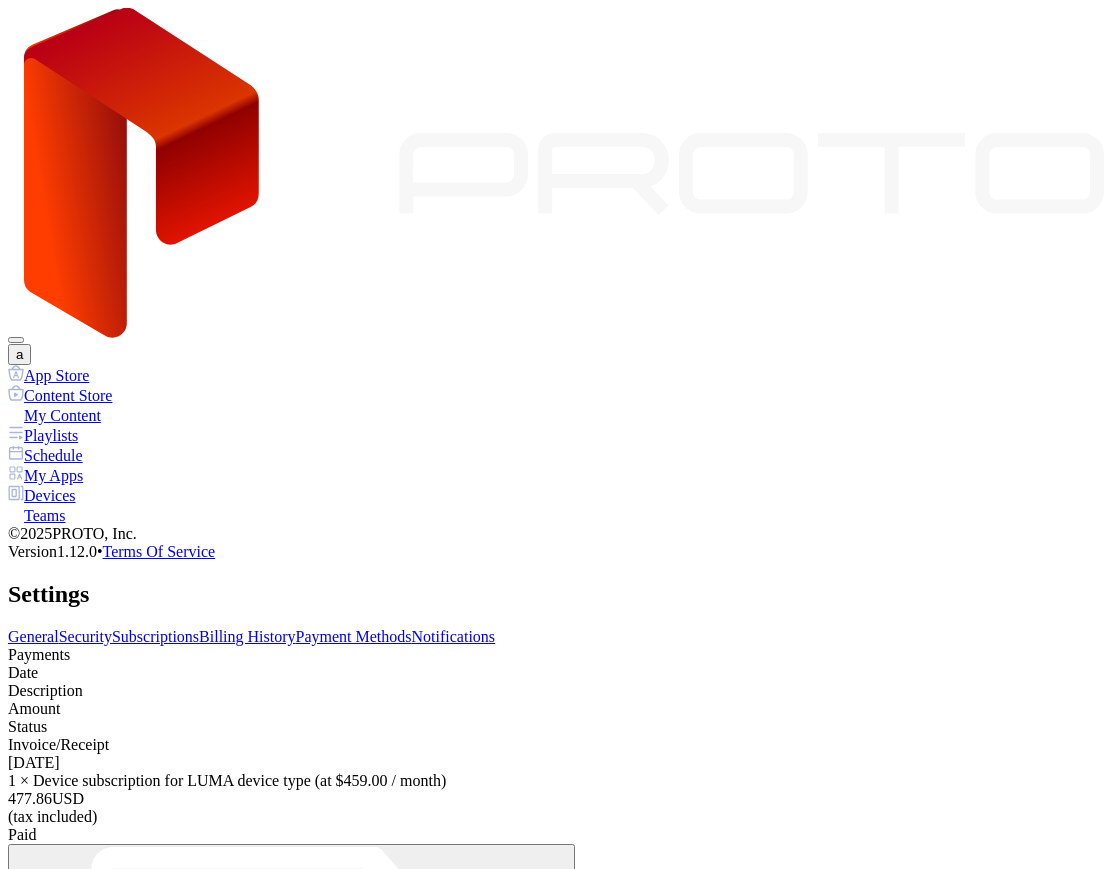 click on "General Security Subscriptions Billing History Payment Methods Notifications Payments Date Description Amount Status Invoice/Receipt [DATE] 1 × Device subscription for LUMA device type (at $459.00 / month) 477.86  USD  (tax included) Paid Jul 8, 2025 1 × Device subscription for LUMA device type (at $459.00 / month) 477.86  USD  (tax included) Paid" at bounding box center [556, 1341] 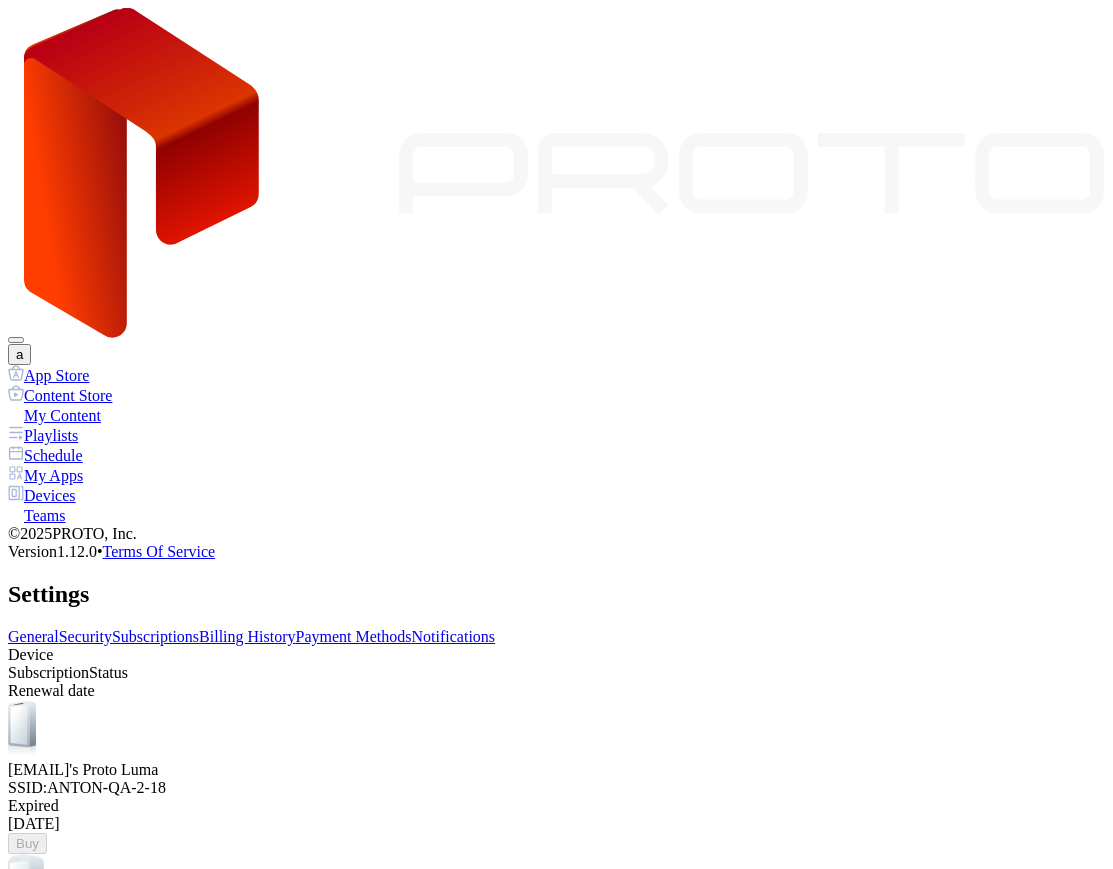 click on "Billing History" at bounding box center (247, 636) 